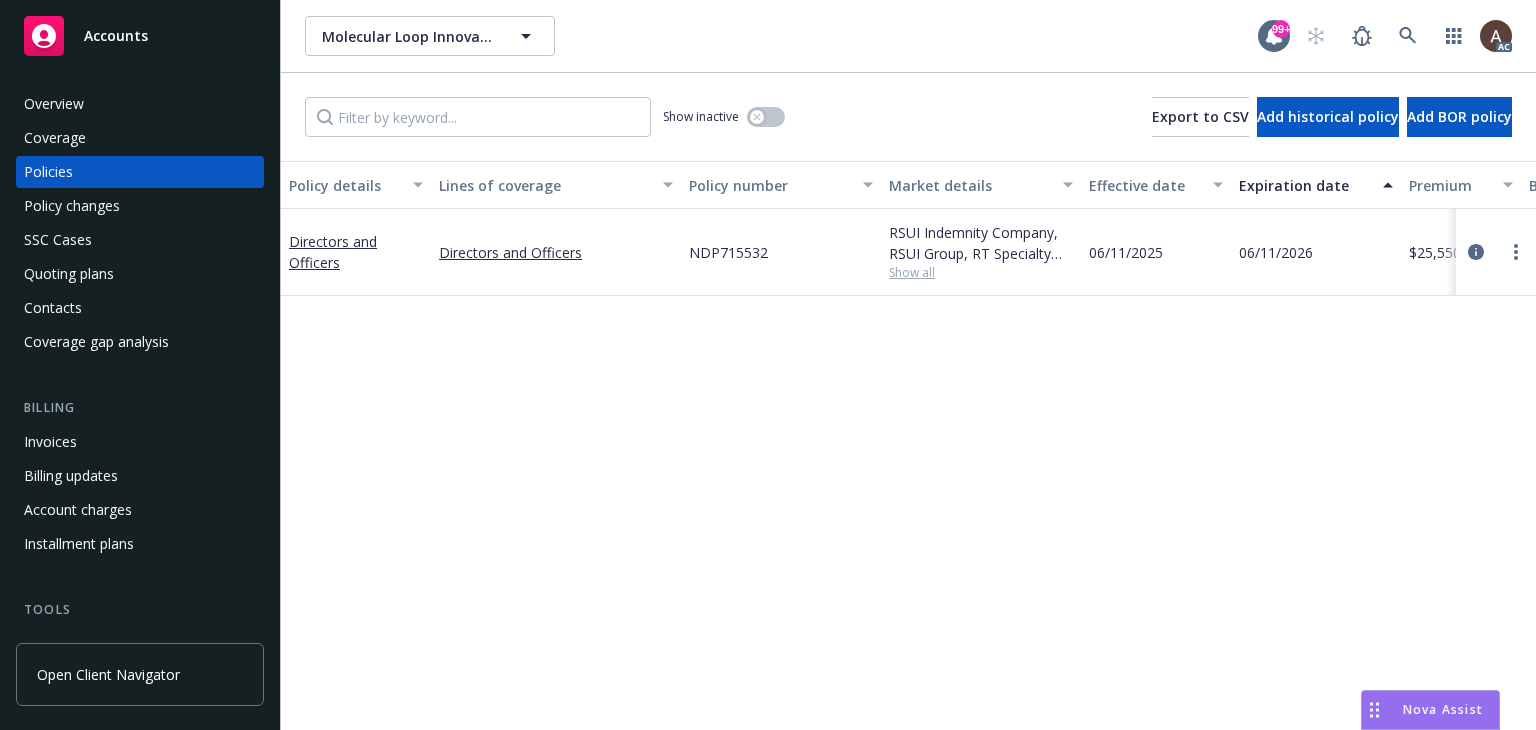 scroll, scrollTop: 0, scrollLeft: 0, axis: both 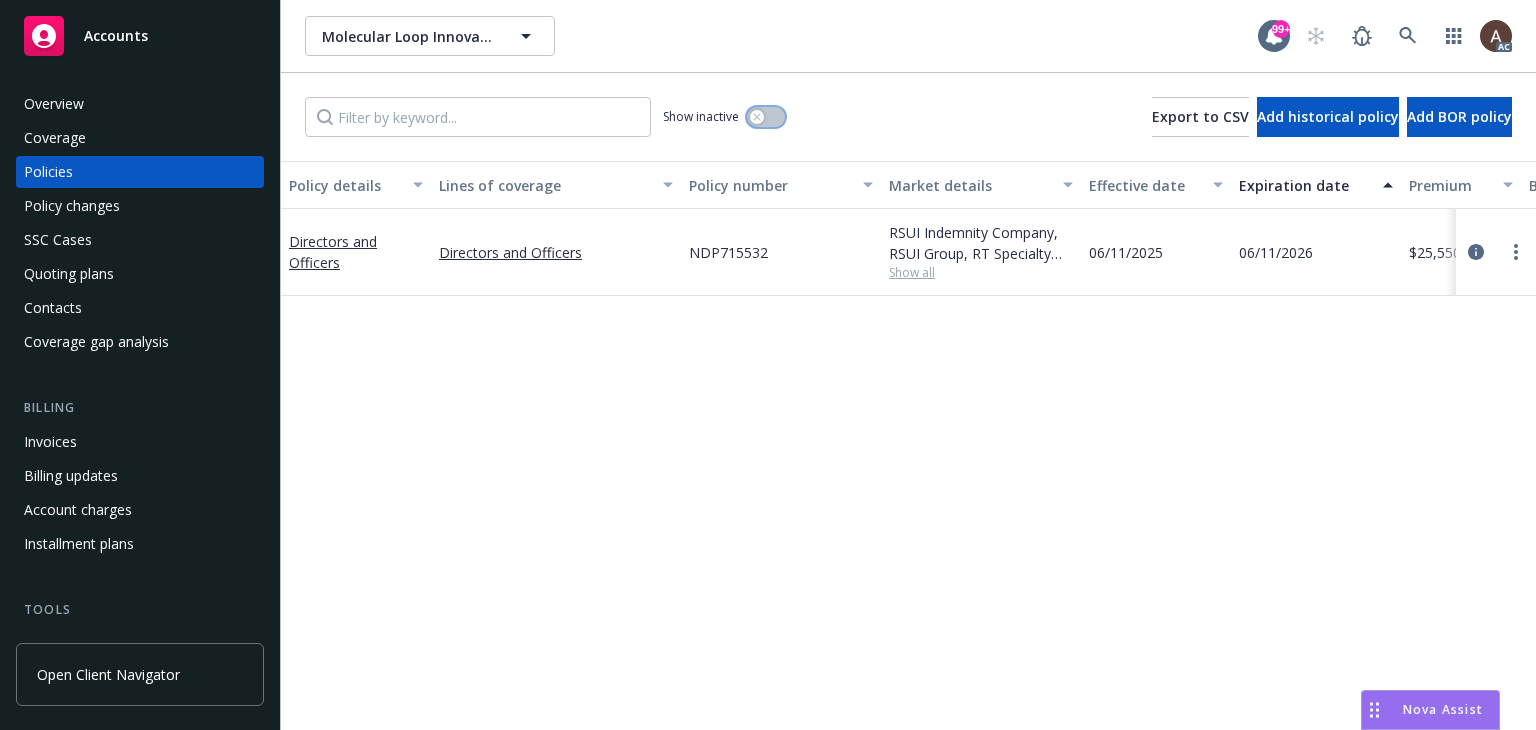 click 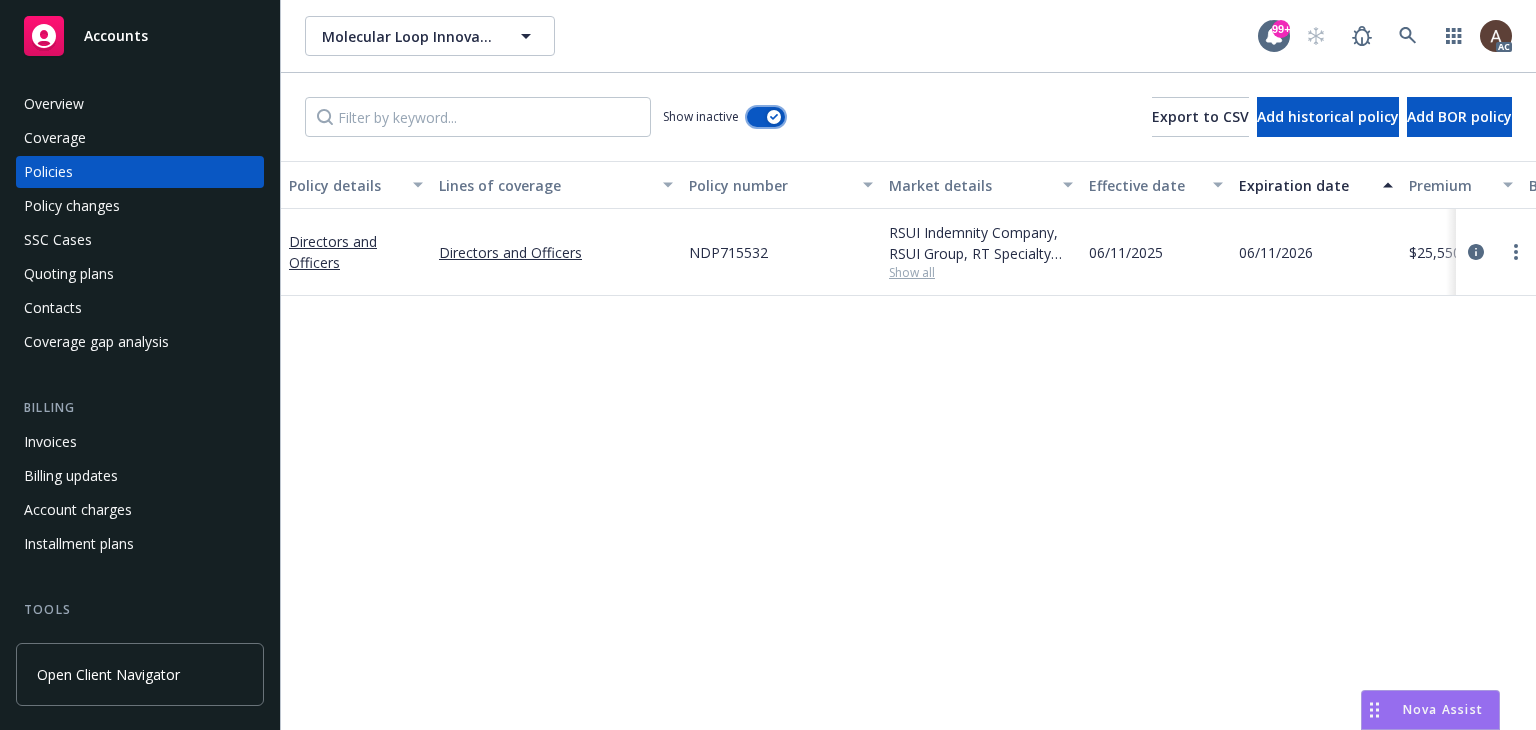 click at bounding box center (774, 117) 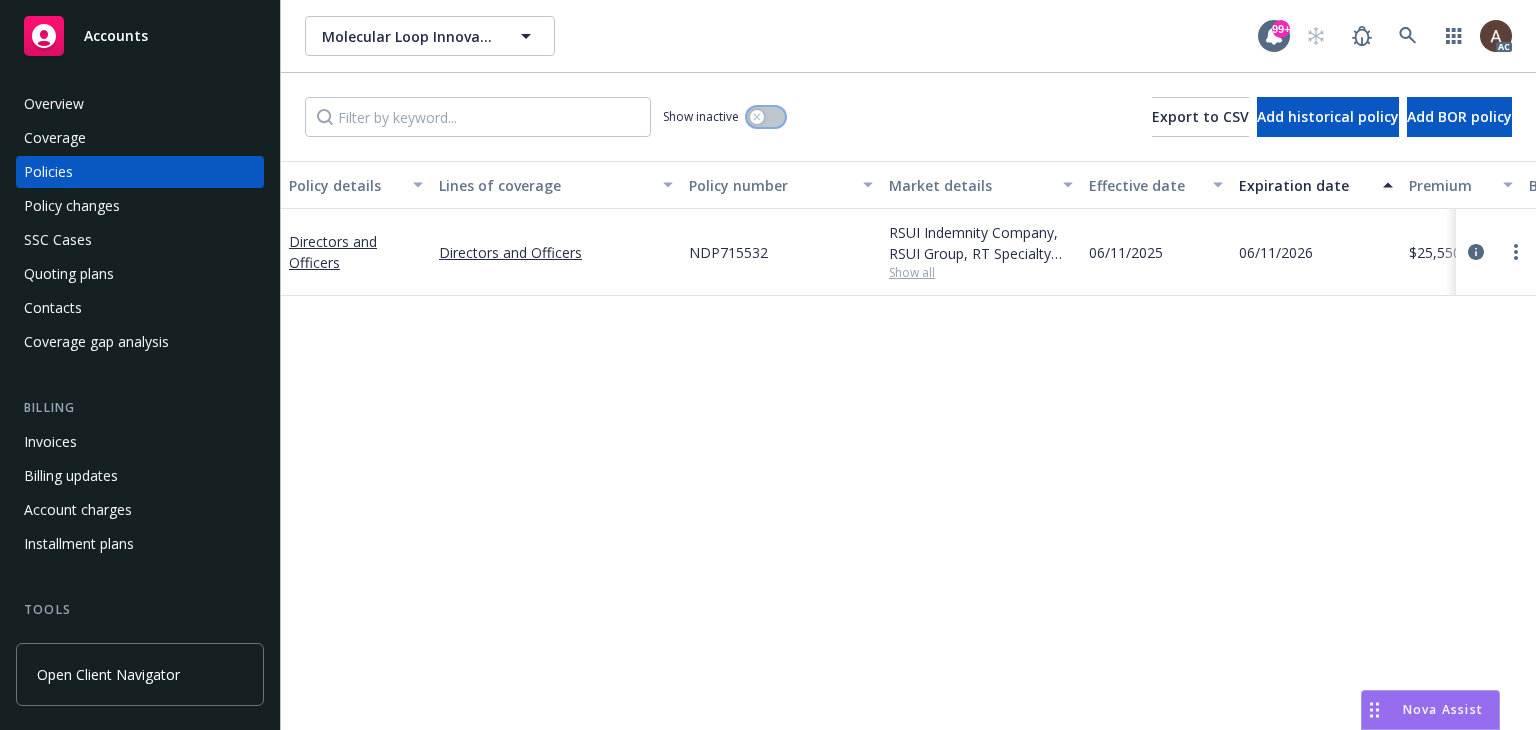 click at bounding box center (766, 117) 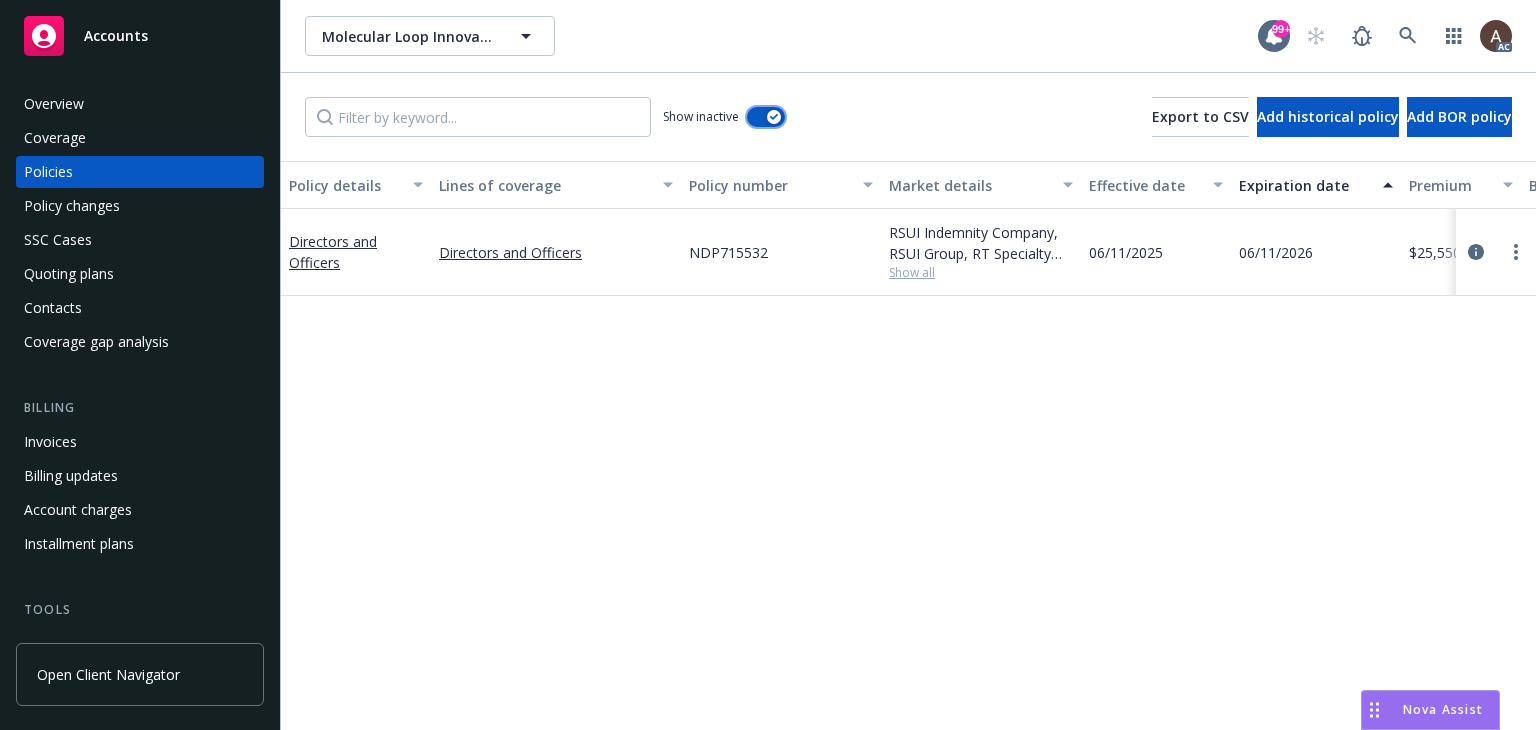 click 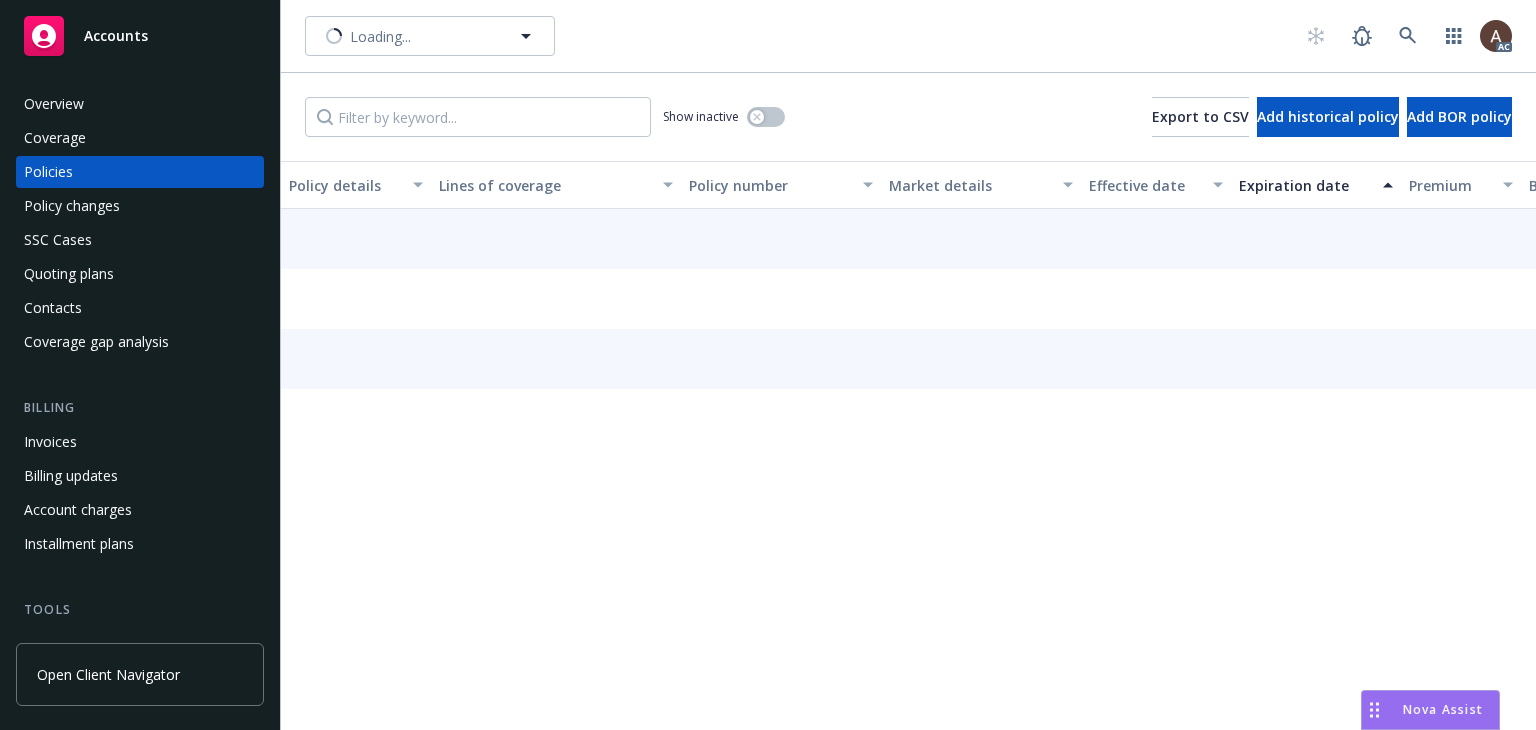scroll, scrollTop: 0, scrollLeft: 0, axis: both 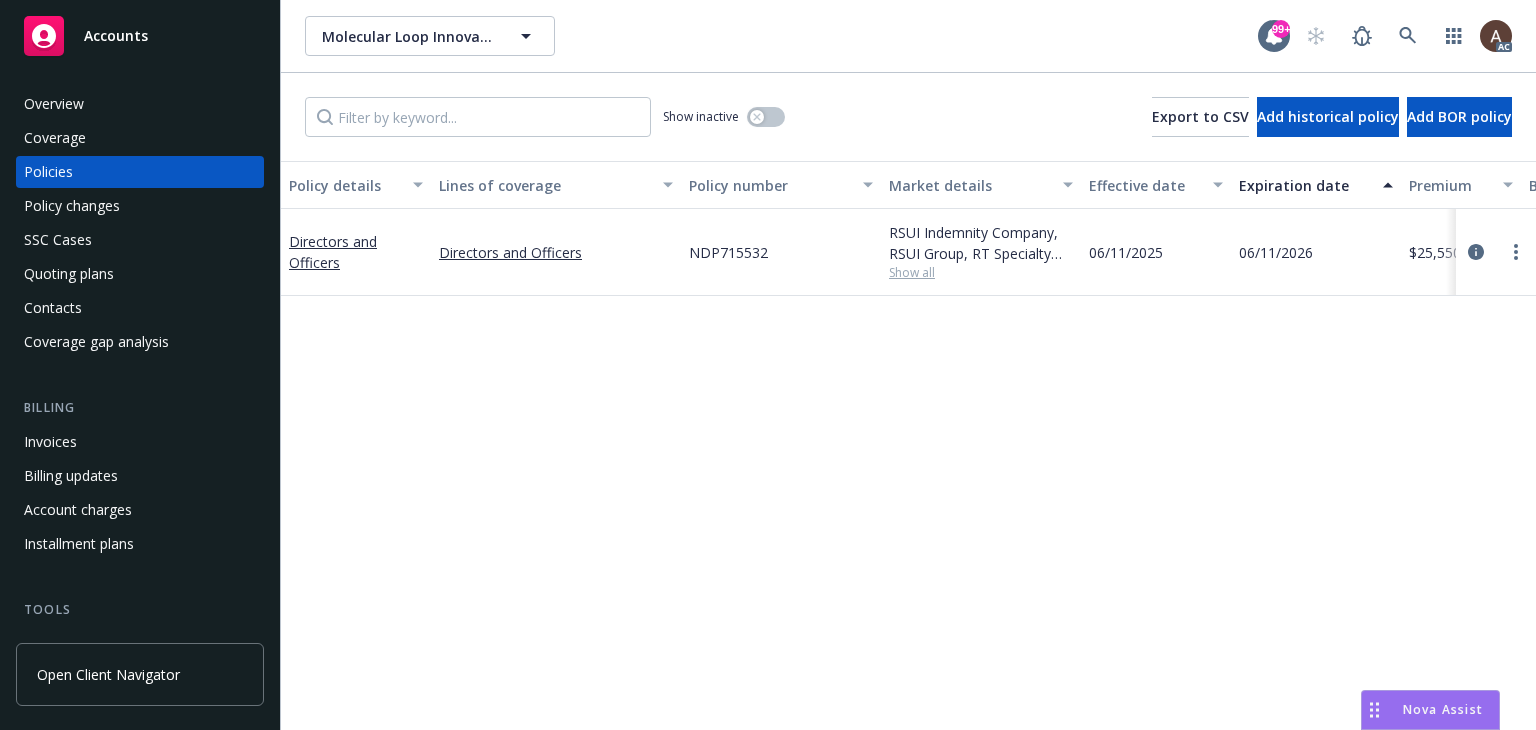 click on "Policy details Lines of coverage Policy number Market details Effective date Expiration date Premium Billing method Stage Status Service team leaders Directors and Officers Directors and Officers [POLICY_NUMBER] [COMPANY_NAME], [COMPANY_NAME], [COMPANY_NAME] Show all [DATE] [DATE] $[AMOUNT] Agency - Pay in full New Active [FIRST] [LAST] AC [FIRST] [LAST] AM 1 more" at bounding box center (908, 445) 